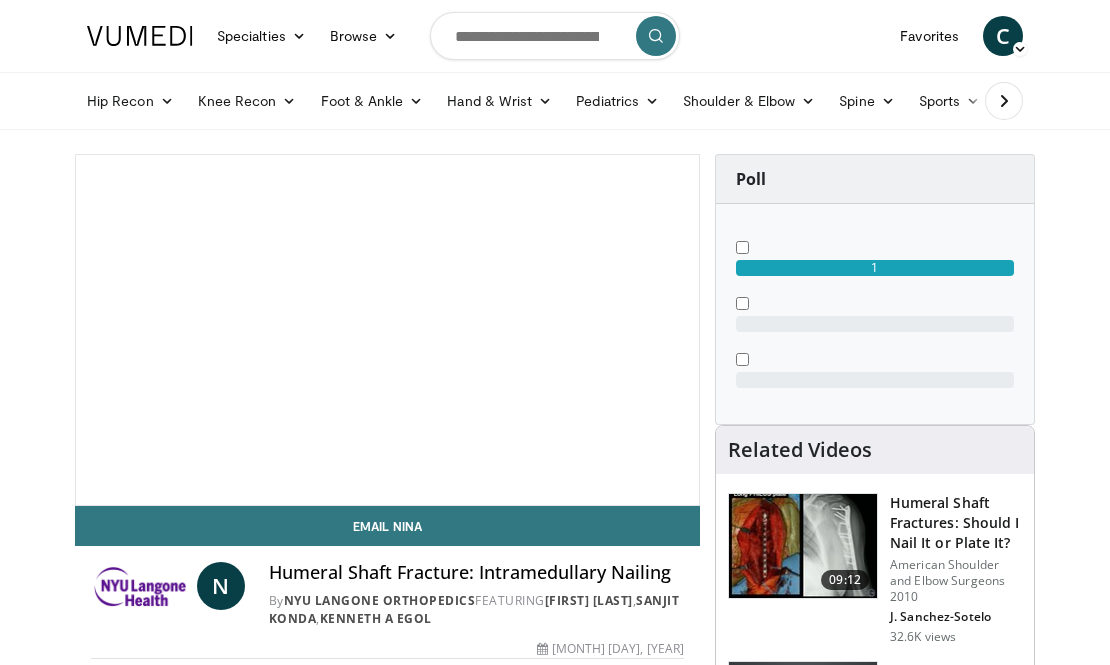 scroll, scrollTop: 0, scrollLeft: 0, axis: both 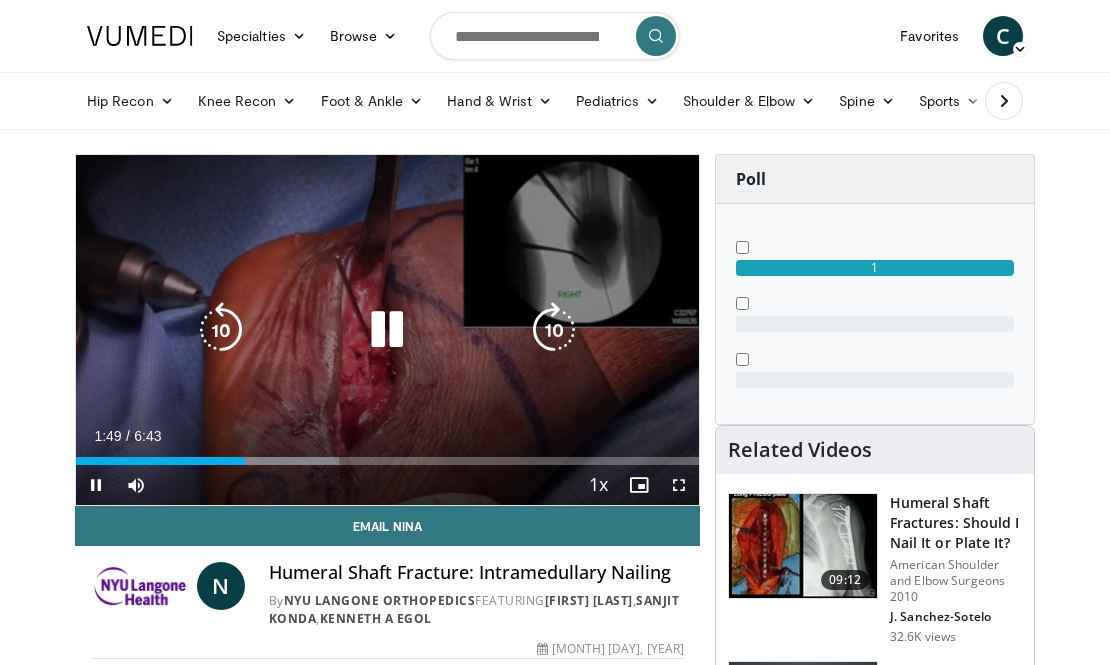 click at bounding box center (387, 330) 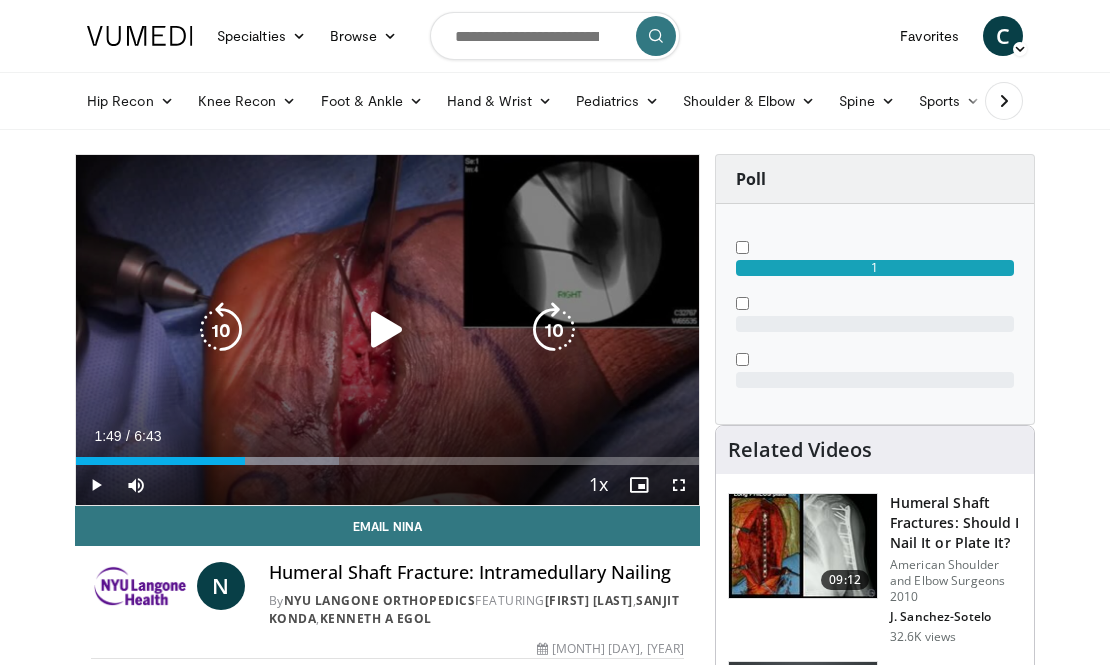 click at bounding box center (387, 330) 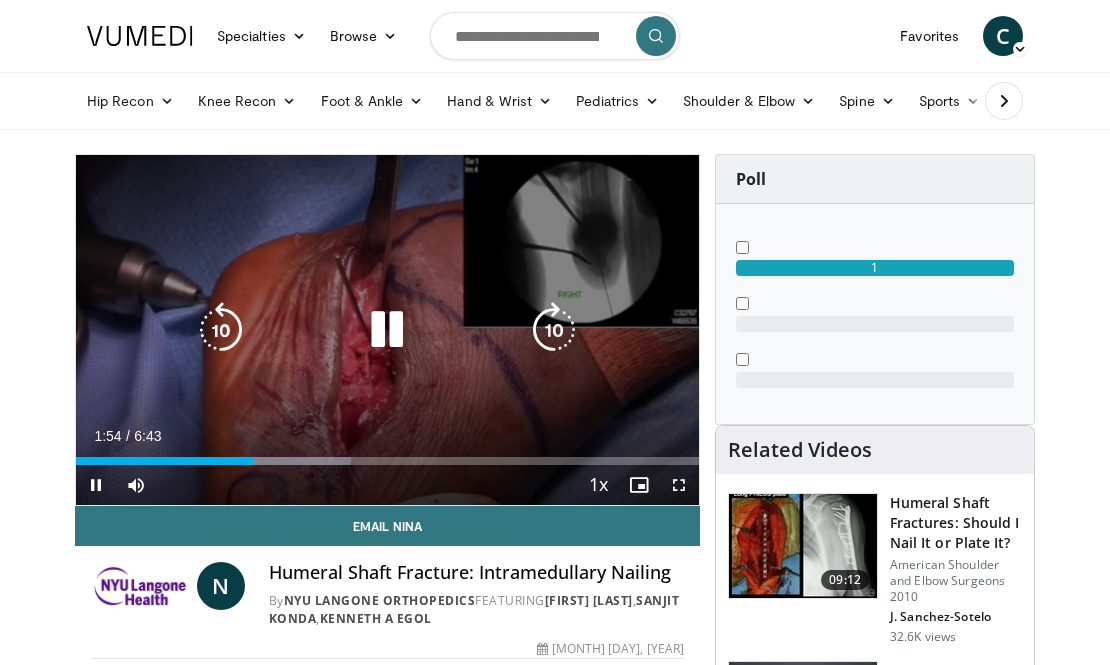 click at bounding box center [387, 330] 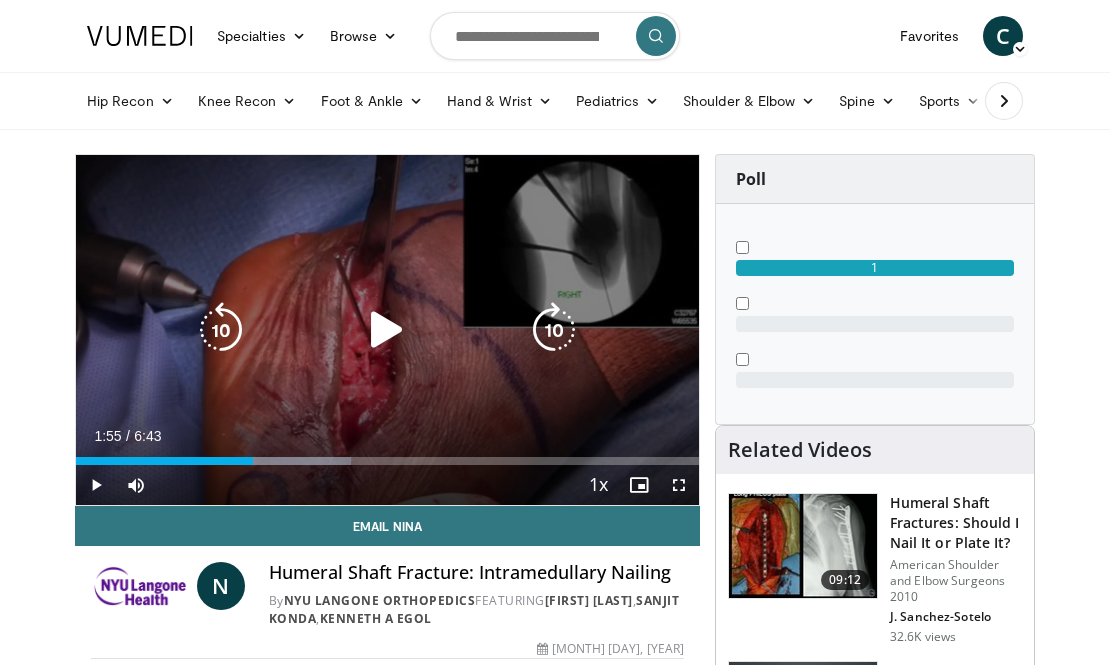 click at bounding box center [387, 330] 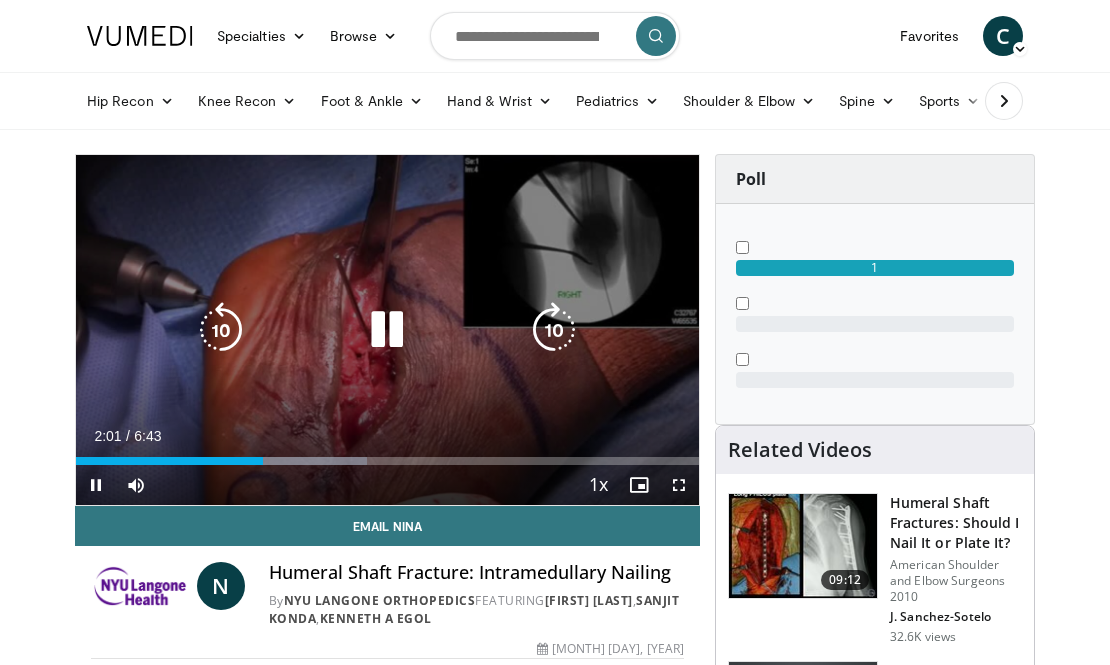 click at bounding box center [387, 330] 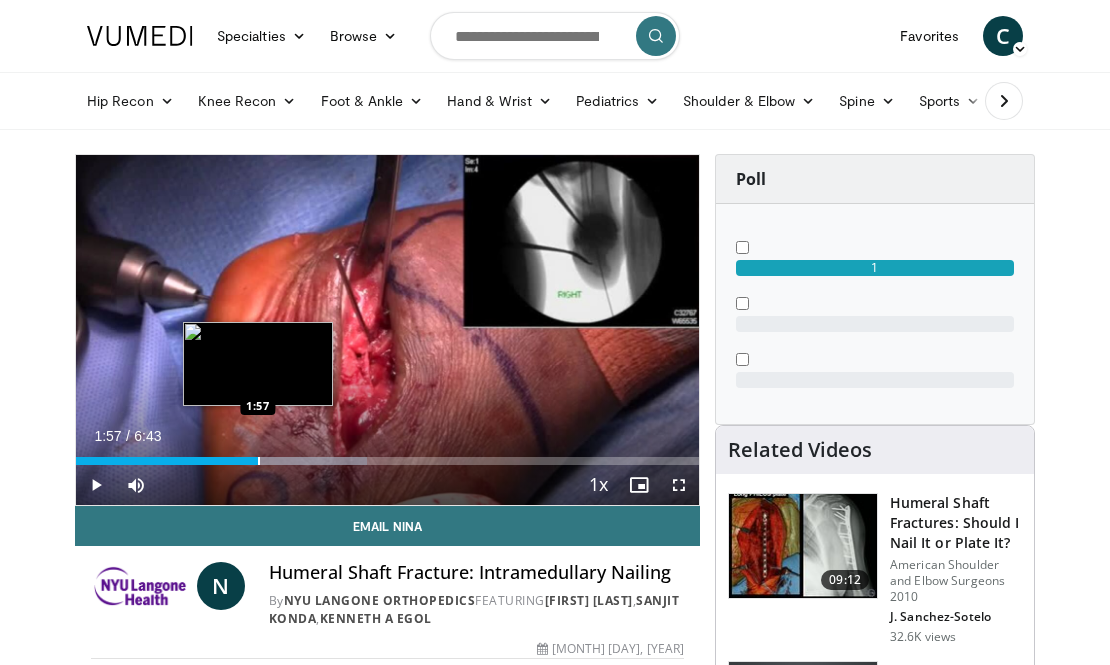 click at bounding box center [259, 461] 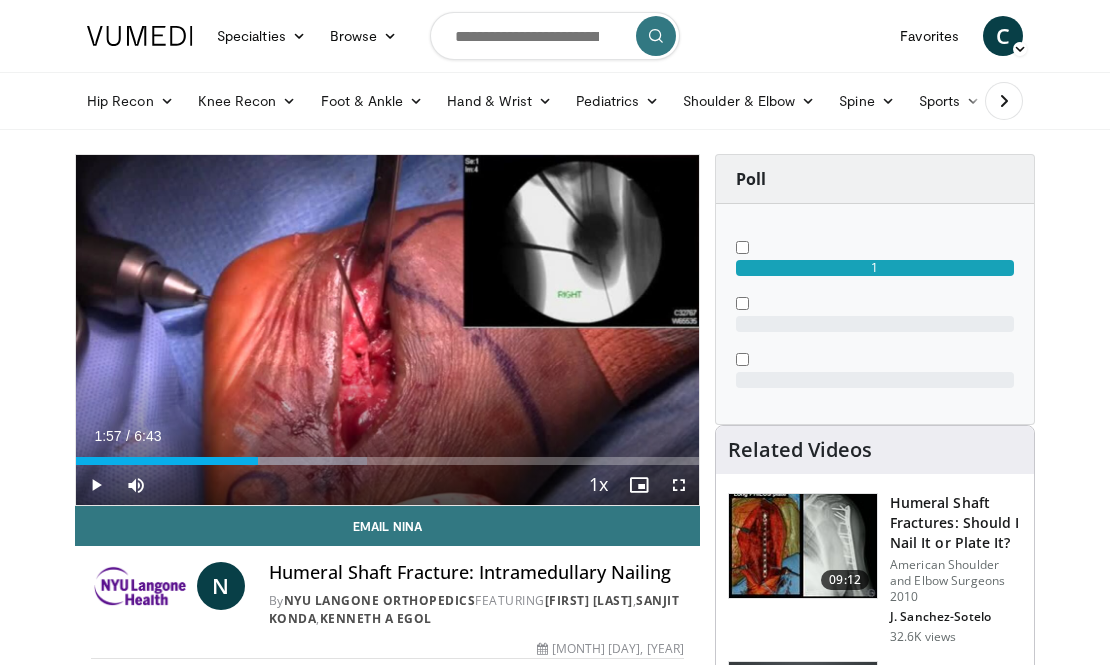 type 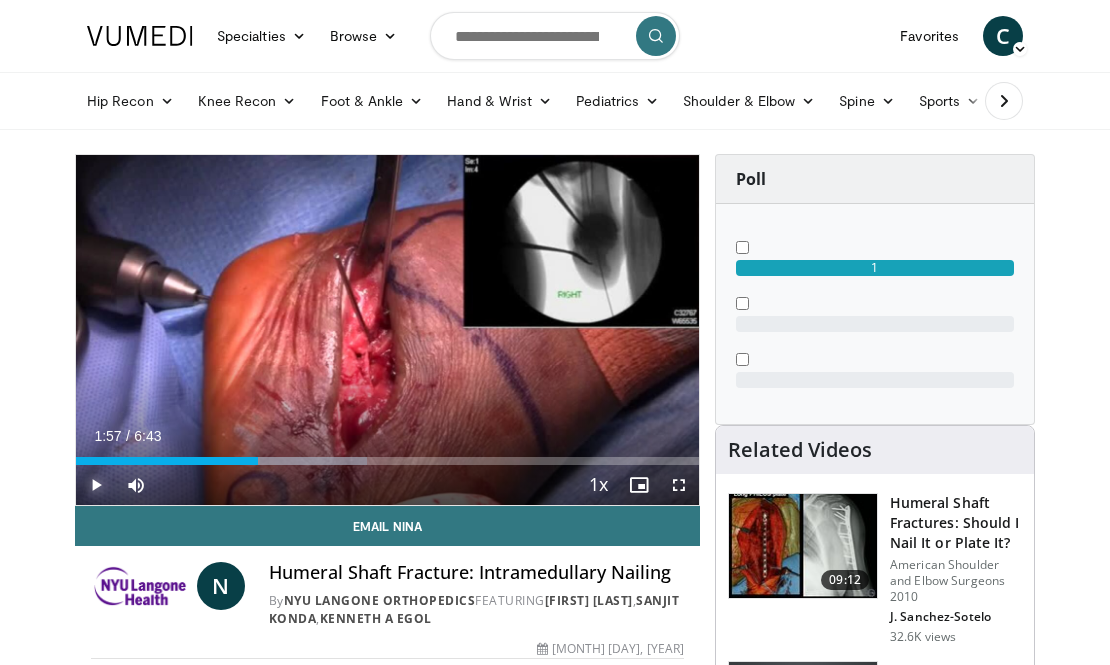 click at bounding box center [96, 485] 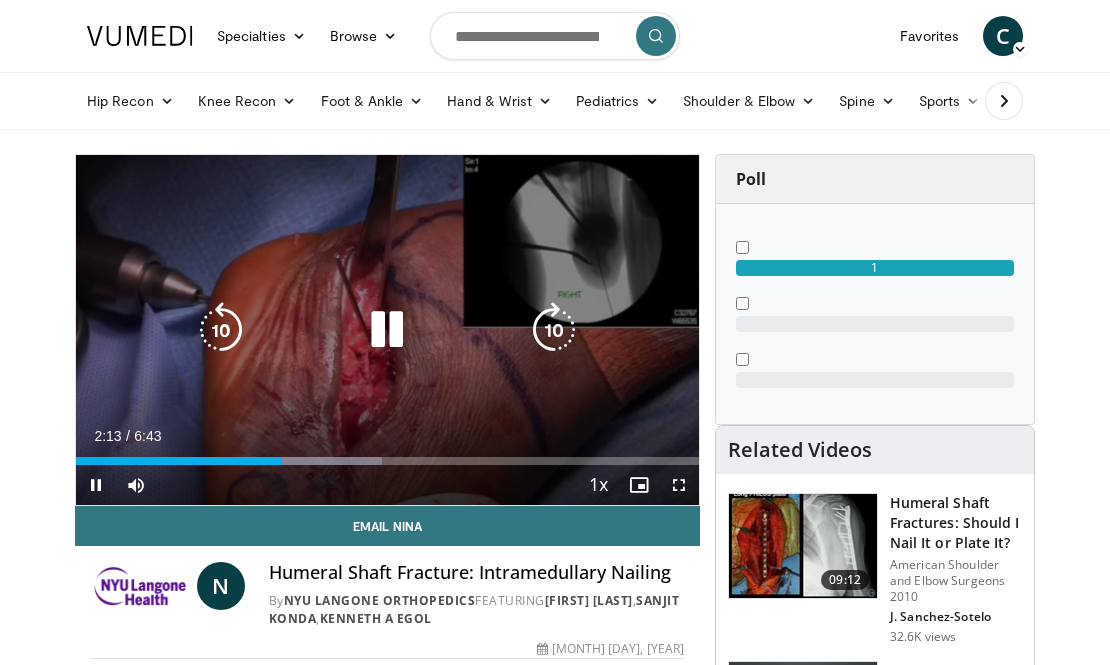 click on "10 seconds
Tap to unmute" at bounding box center (387, 330) 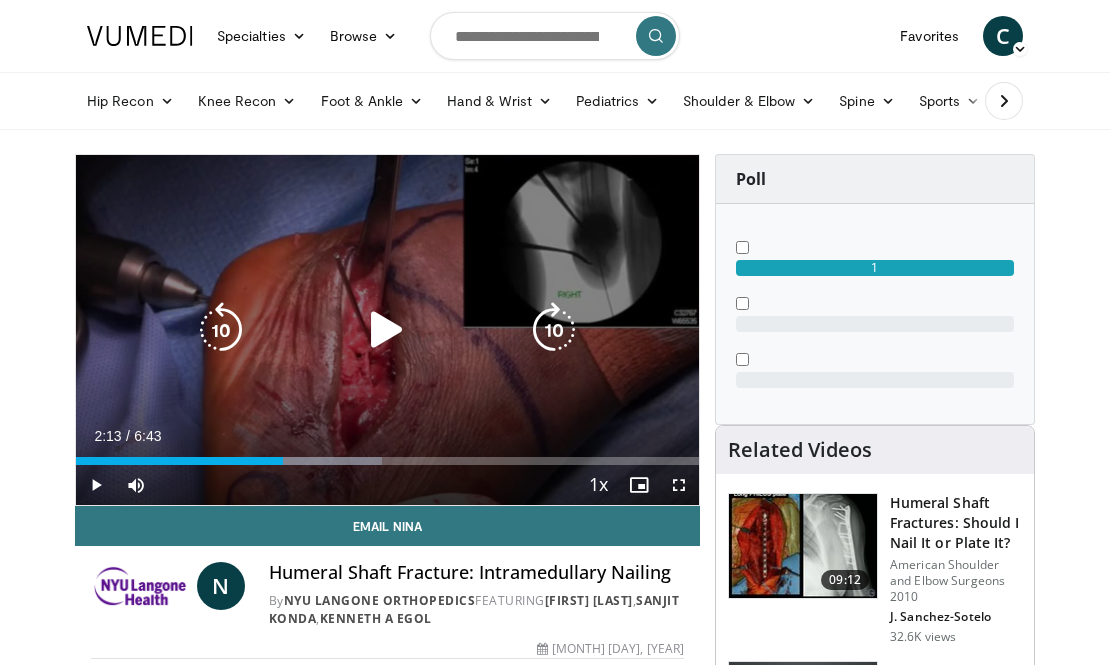 click at bounding box center [387, 330] 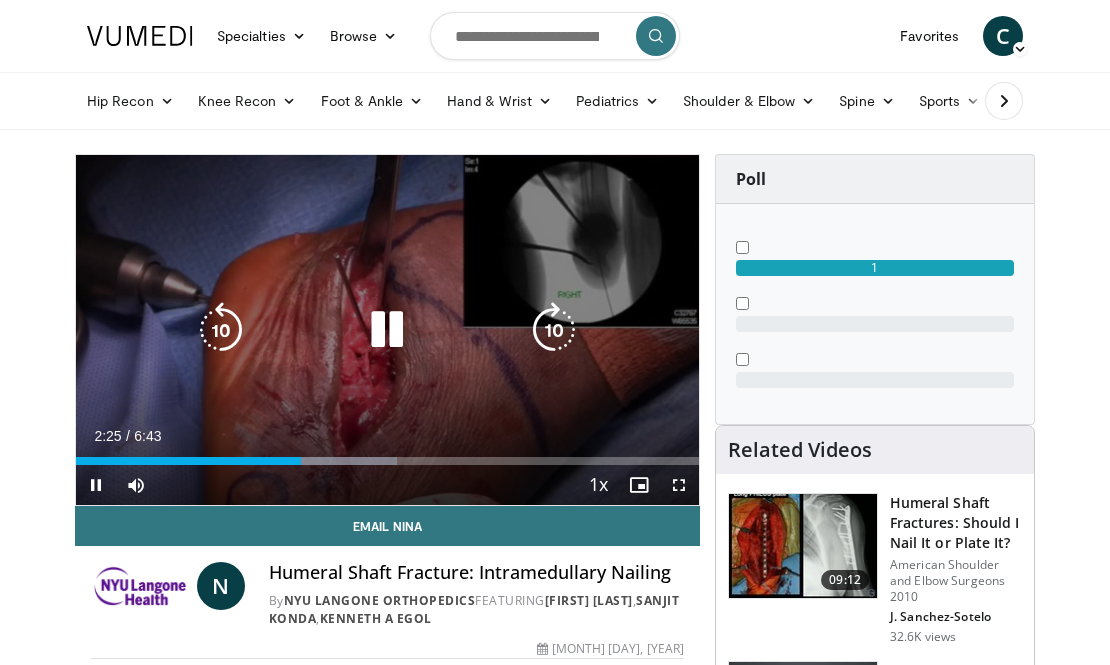click at bounding box center [387, 330] 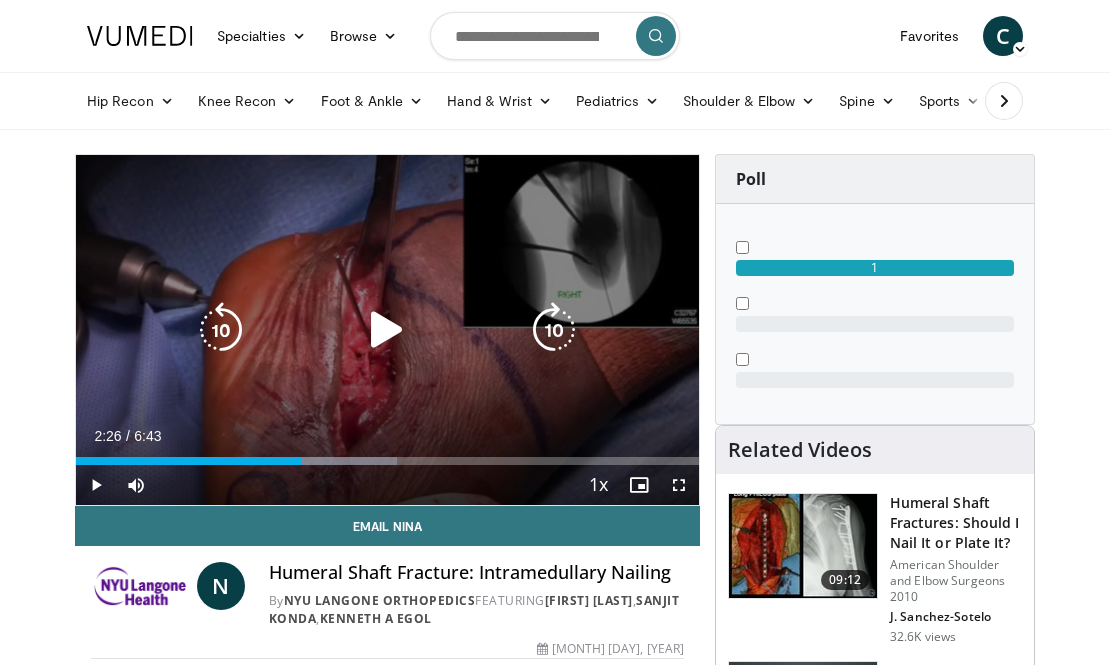click at bounding box center [387, 330] 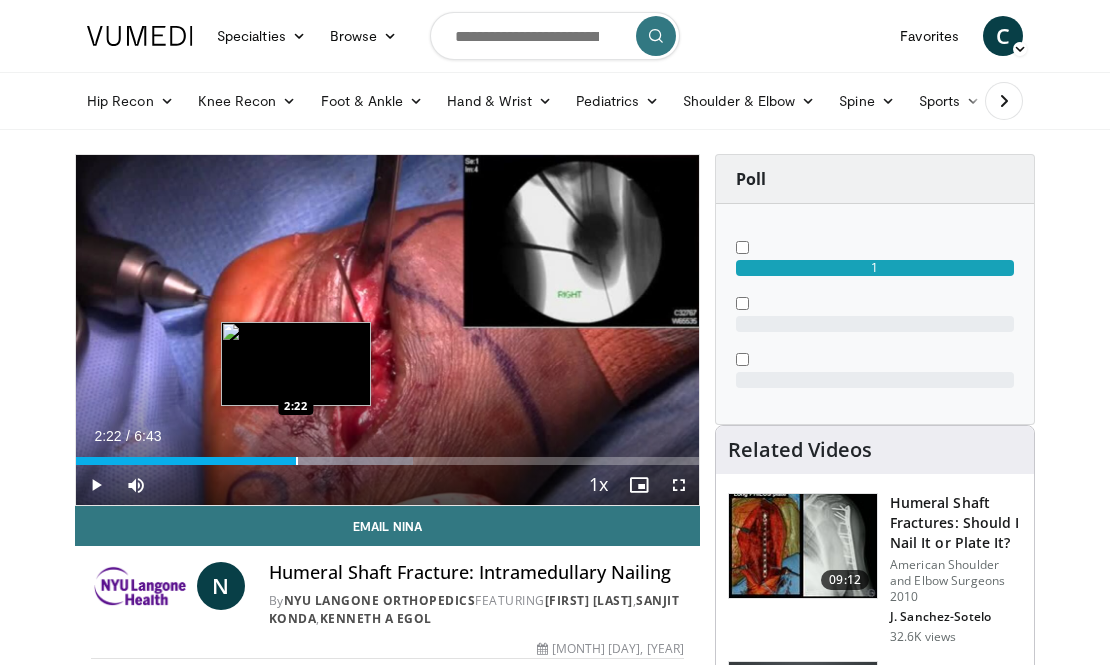 click at bounding box center [297, 461] 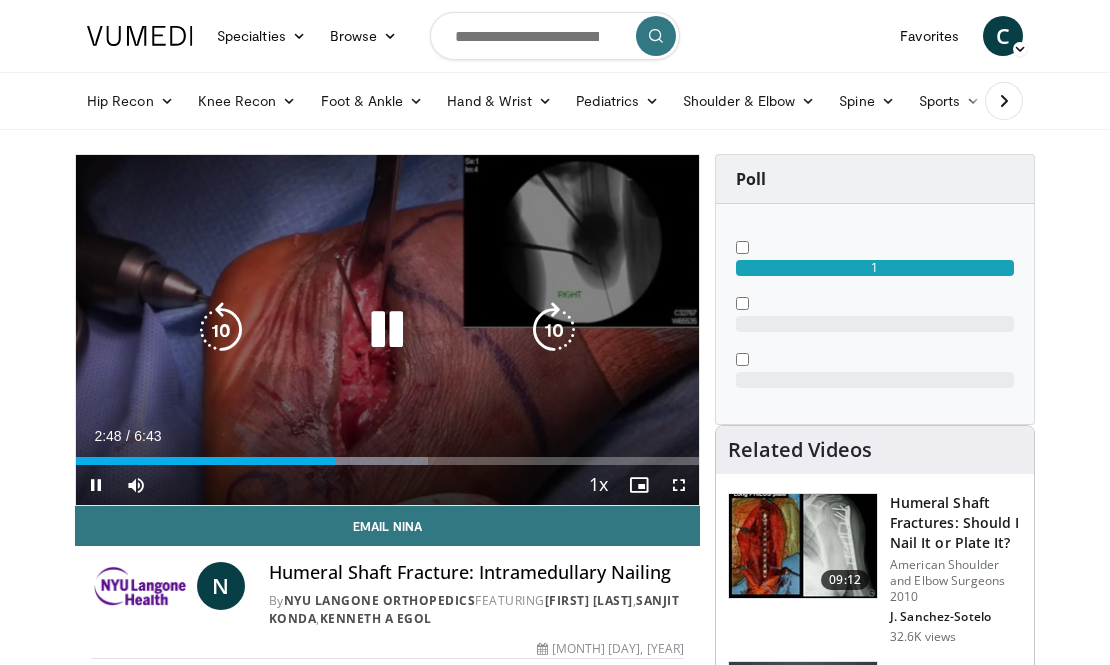 click at bounding box center [387, 330] 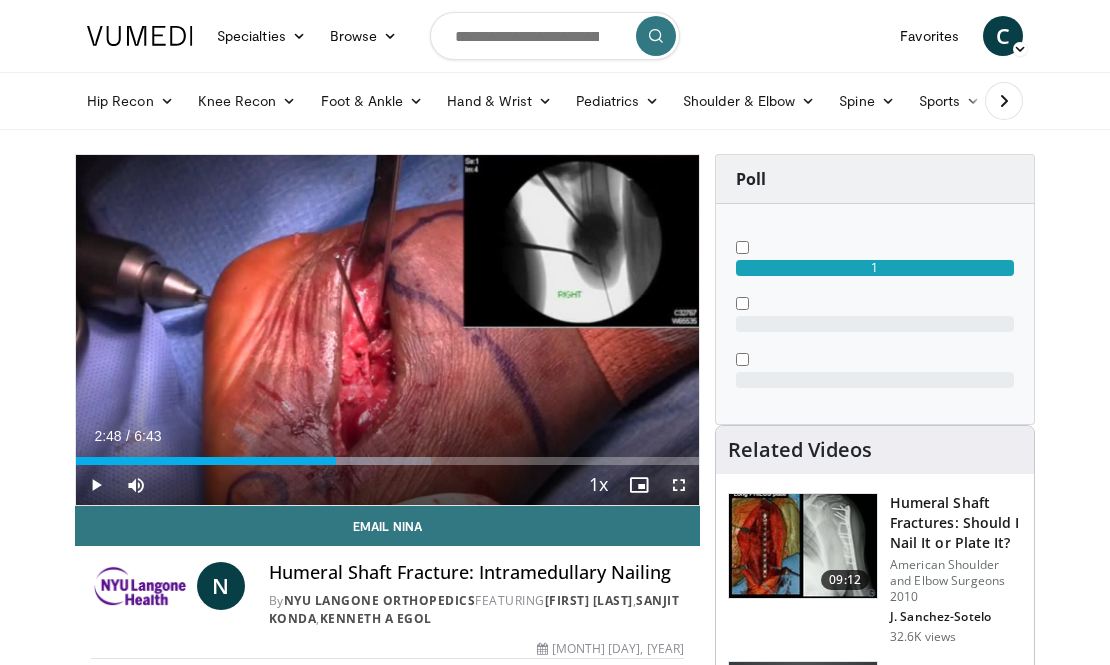 click at bounding box center [679, 485] 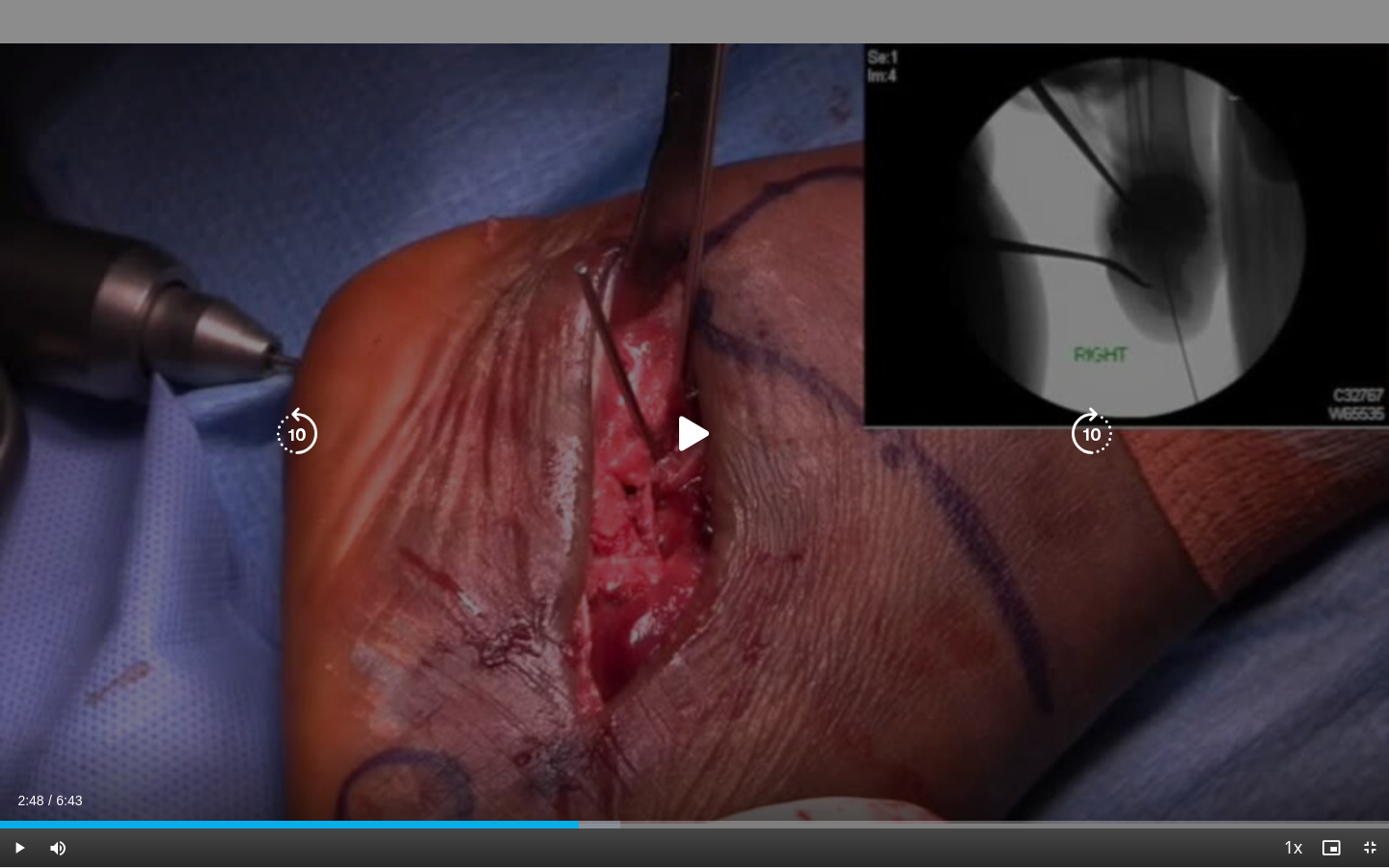 click at bounding box center [694, 434] 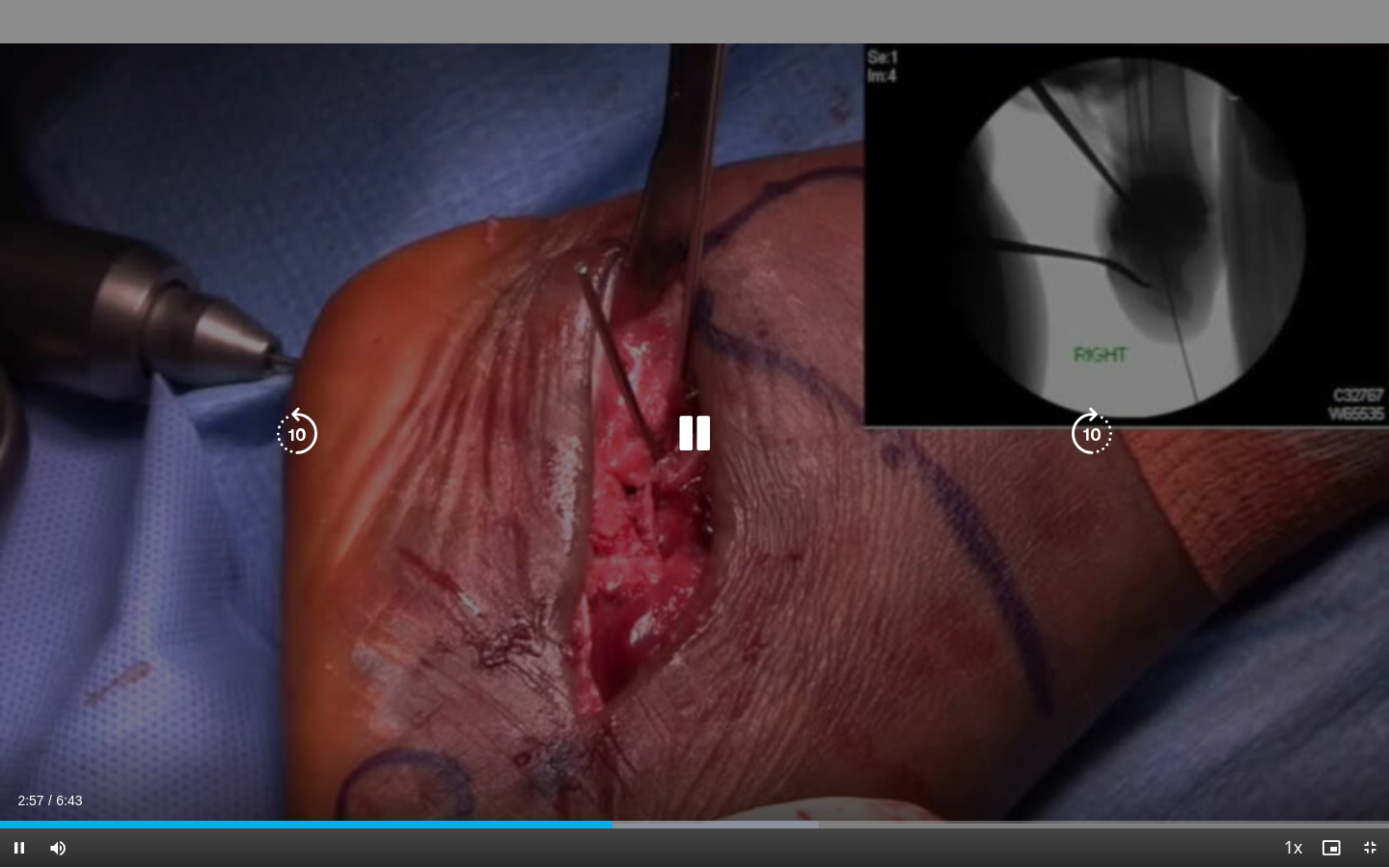 click on "10 seconds
Tap to unmute" at bounding box center [694, 433] 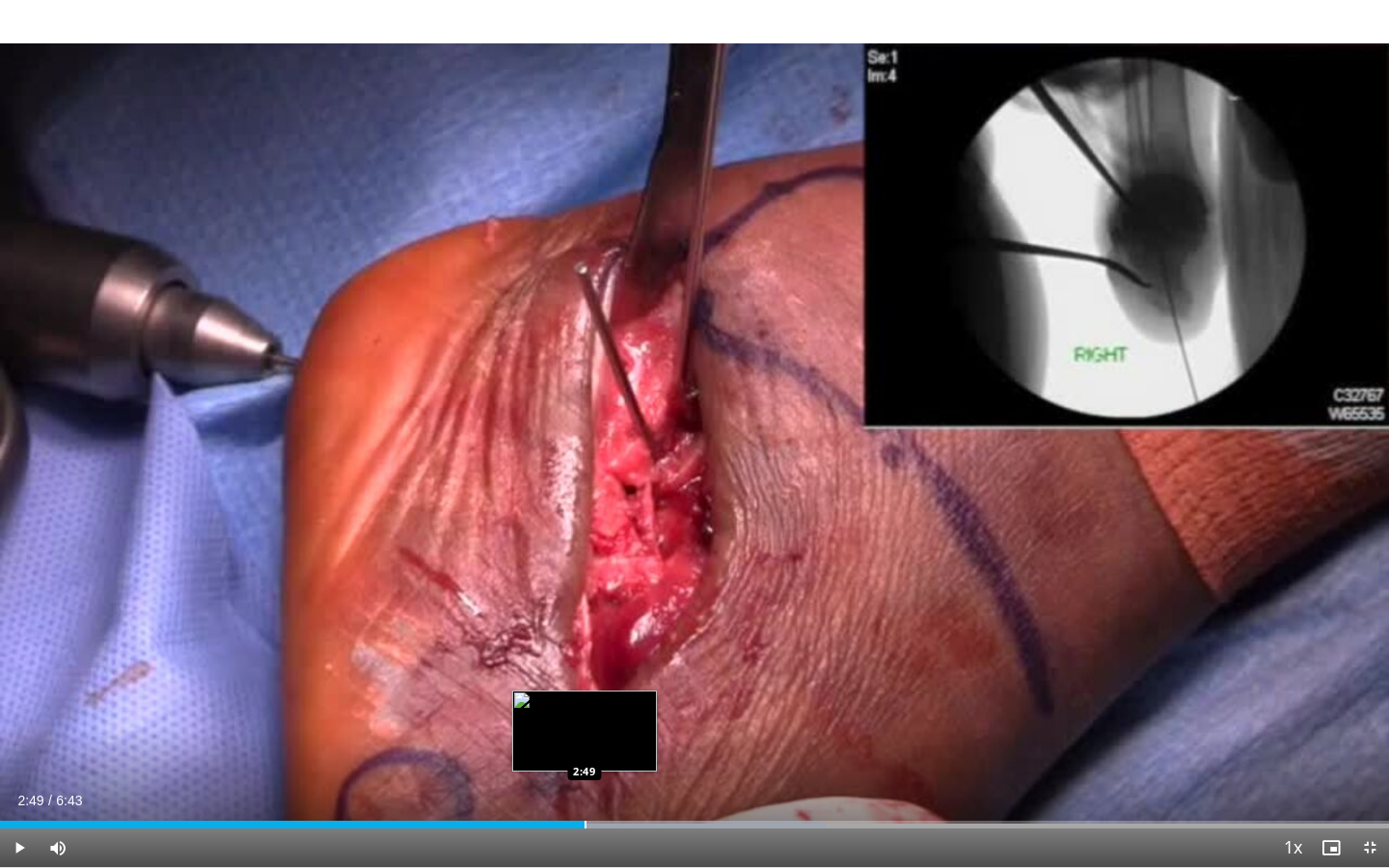 click at bounding box center (586, 825) 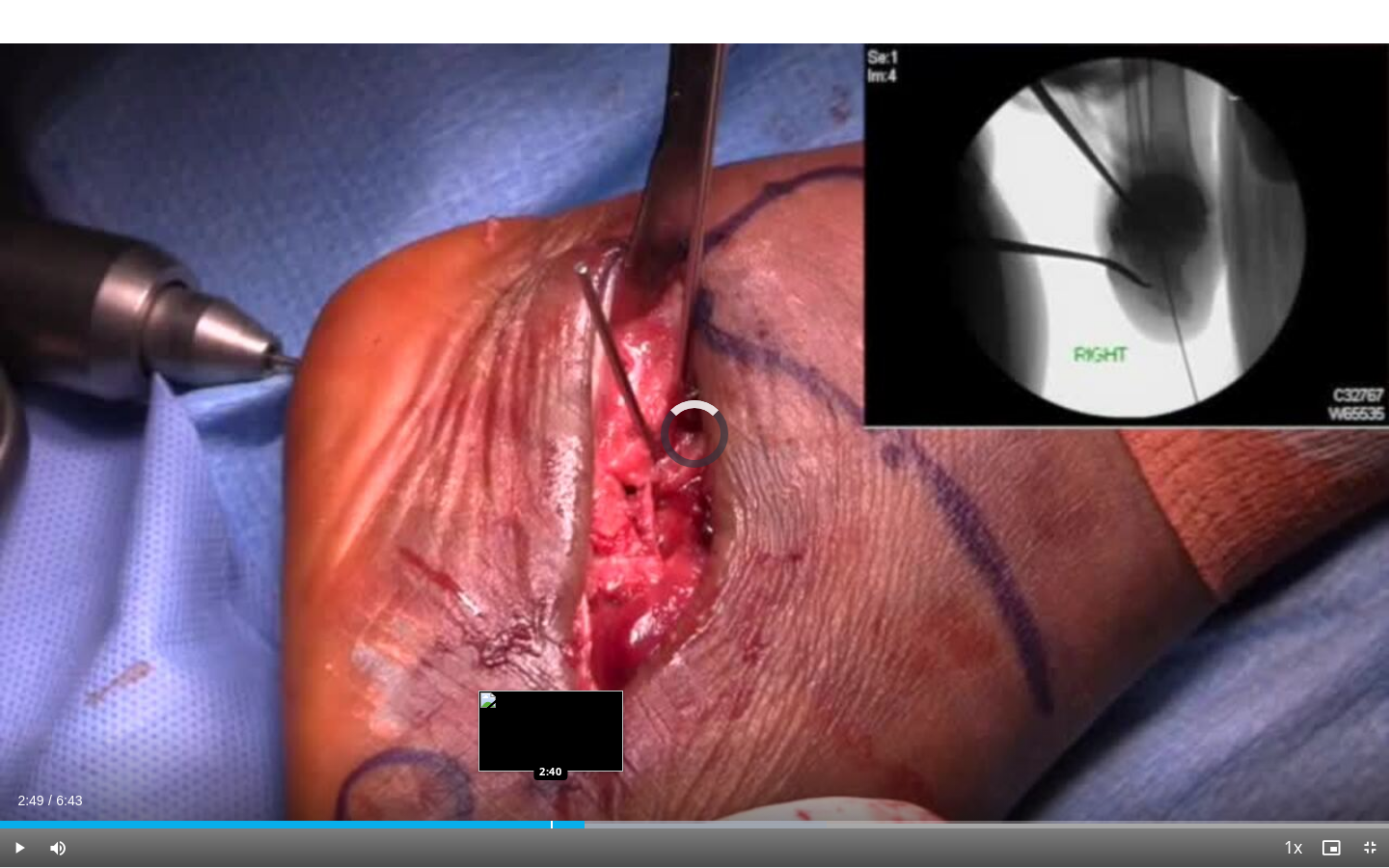 click on "Loaded :  59.50% 2:40 2:40" at bounding box center [694, 825] 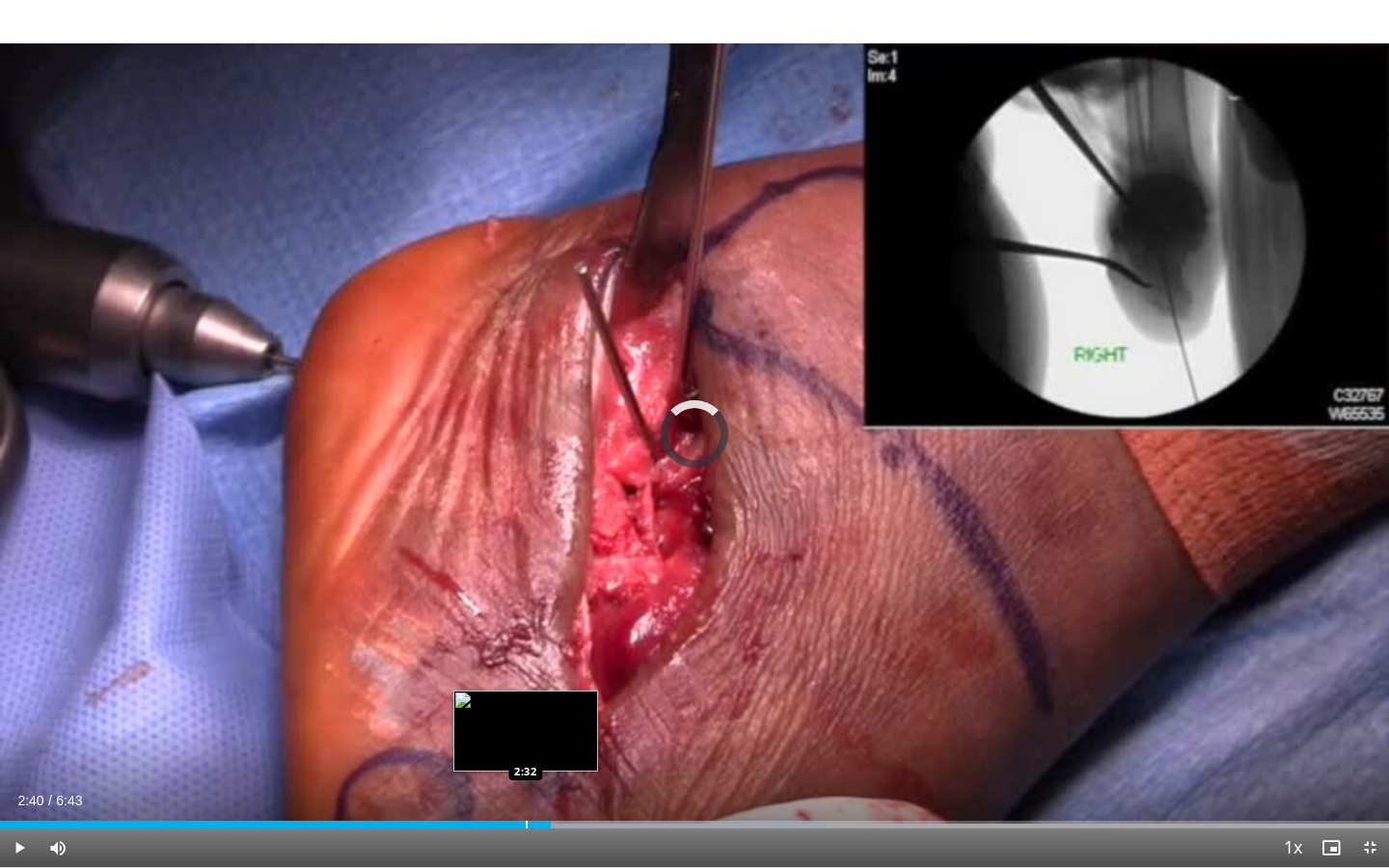 click at bounding box center (527, 825) 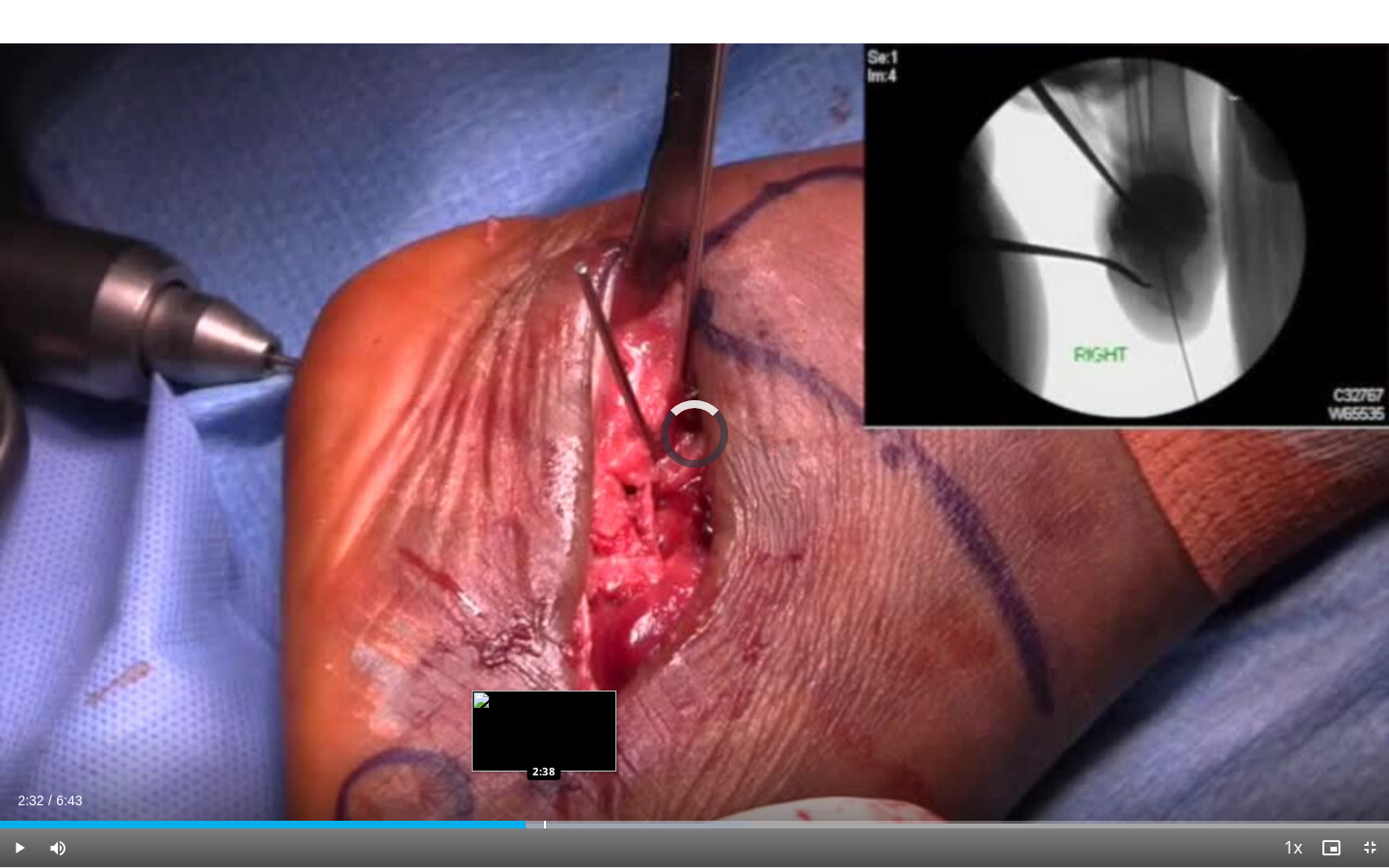 click on "Loaded :  54.04% 2:38 2:38" at bounding box center [694, 825] 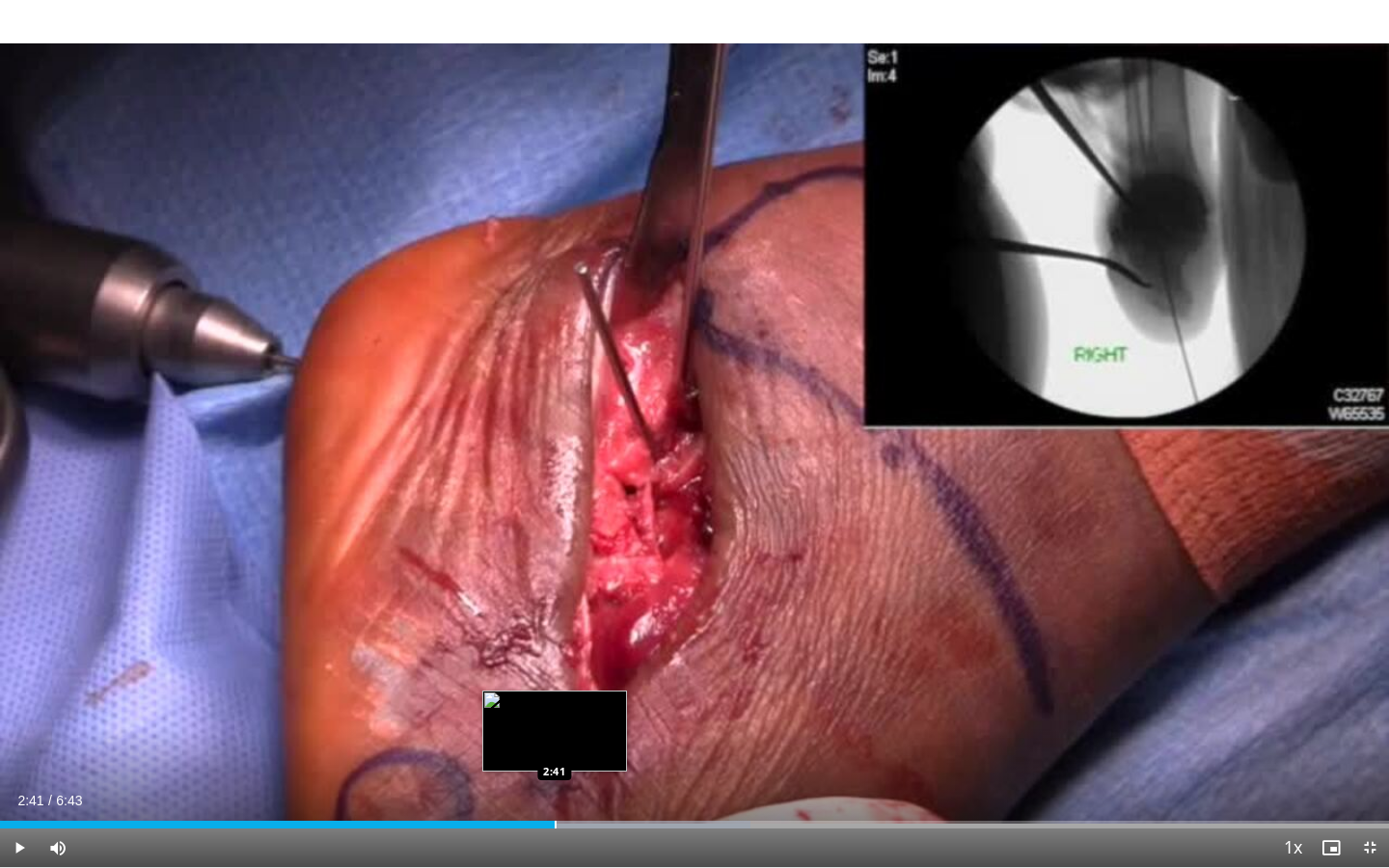 click at bounding box center (556, 825) 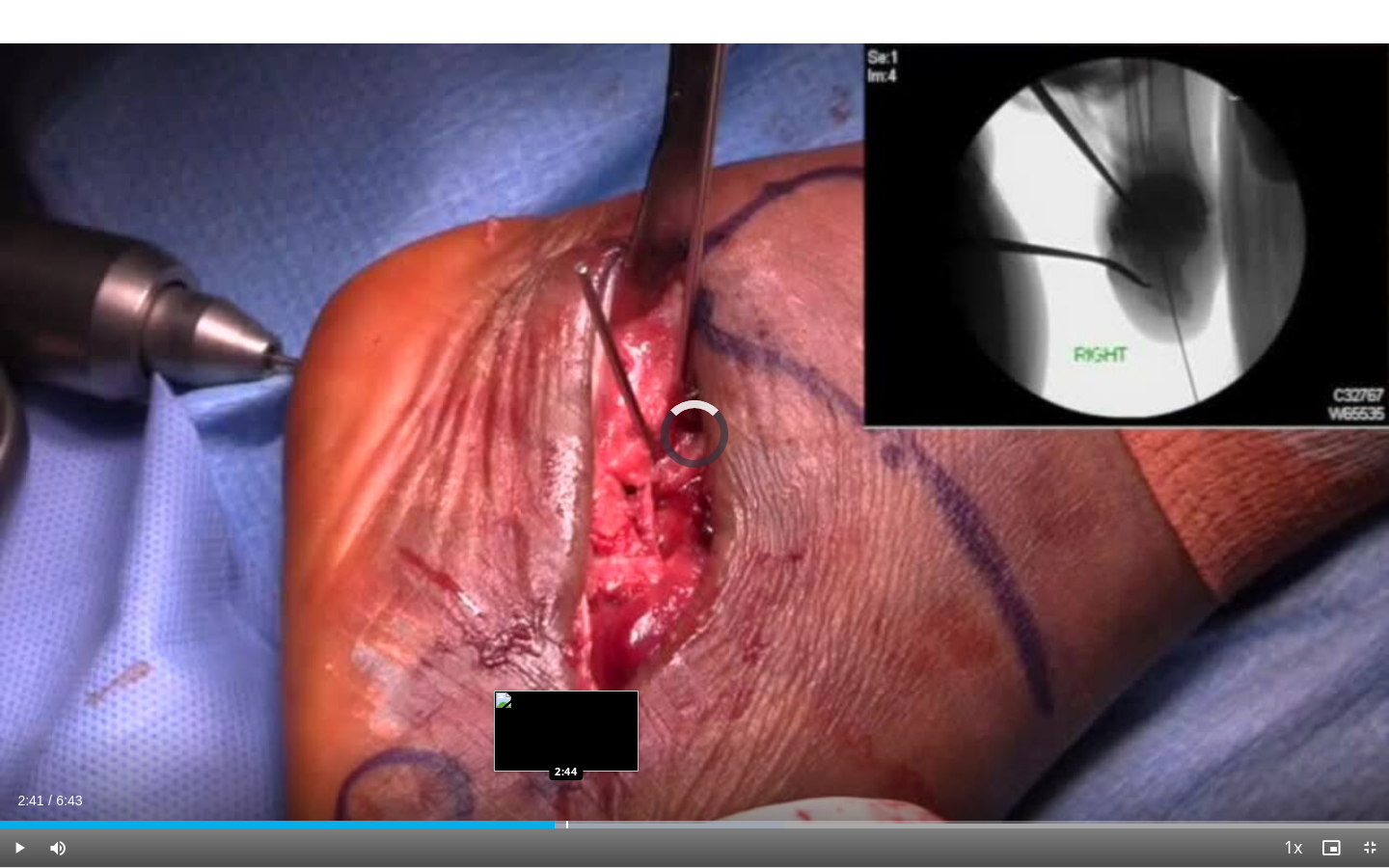 click at bounding box center (567, 825) 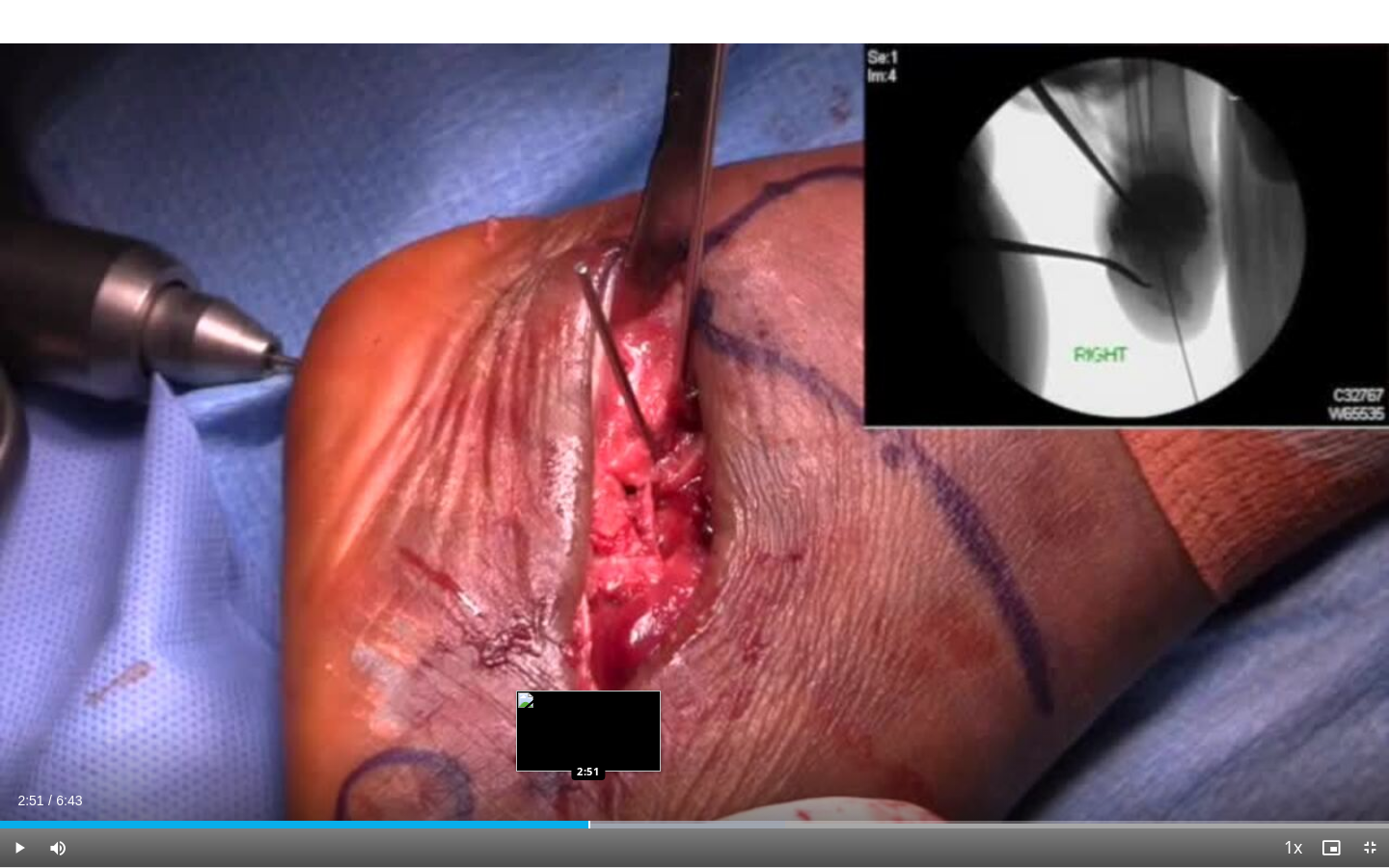 click at bounding box center (589, 825) 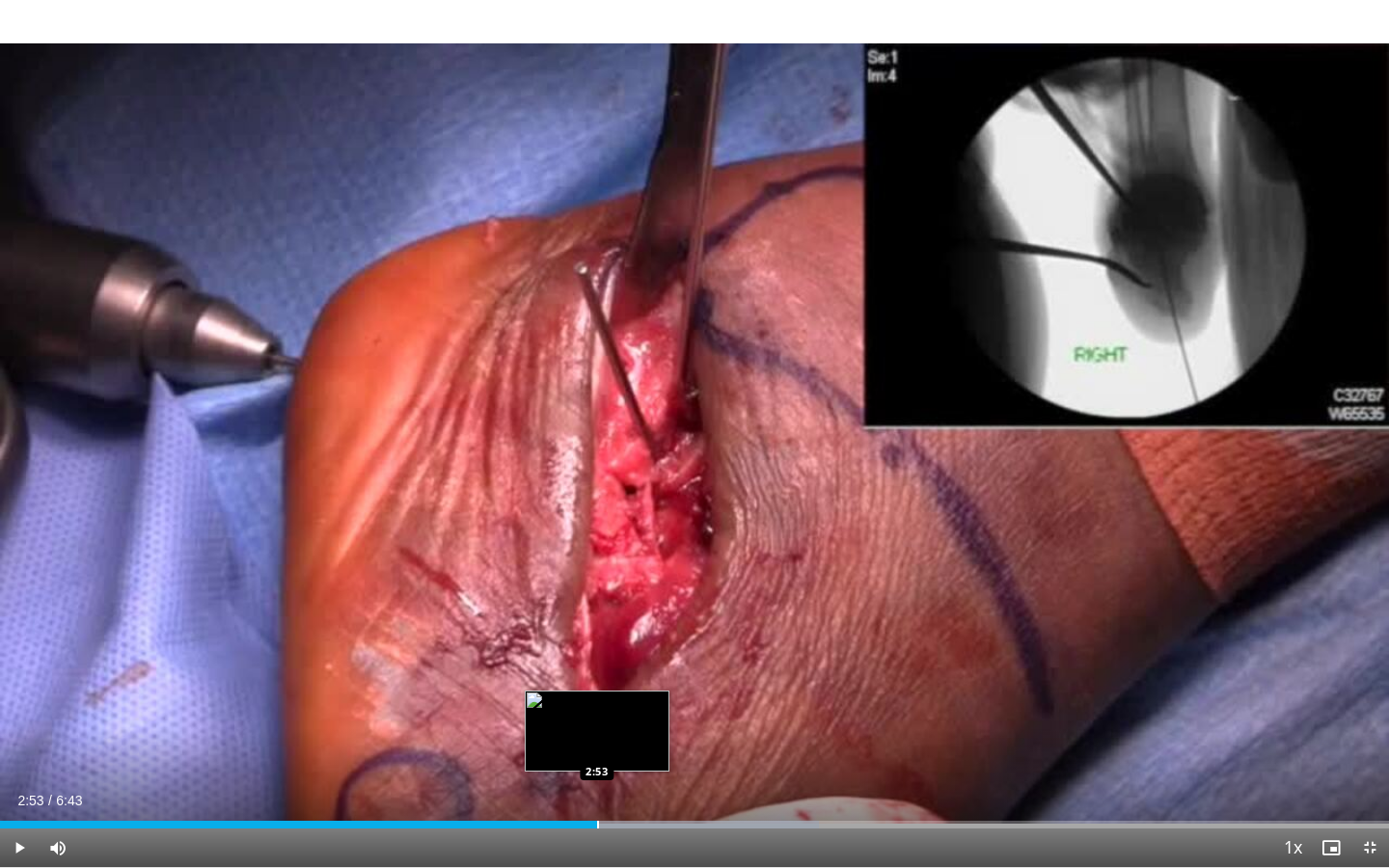 click at bounding box center (598, 825) 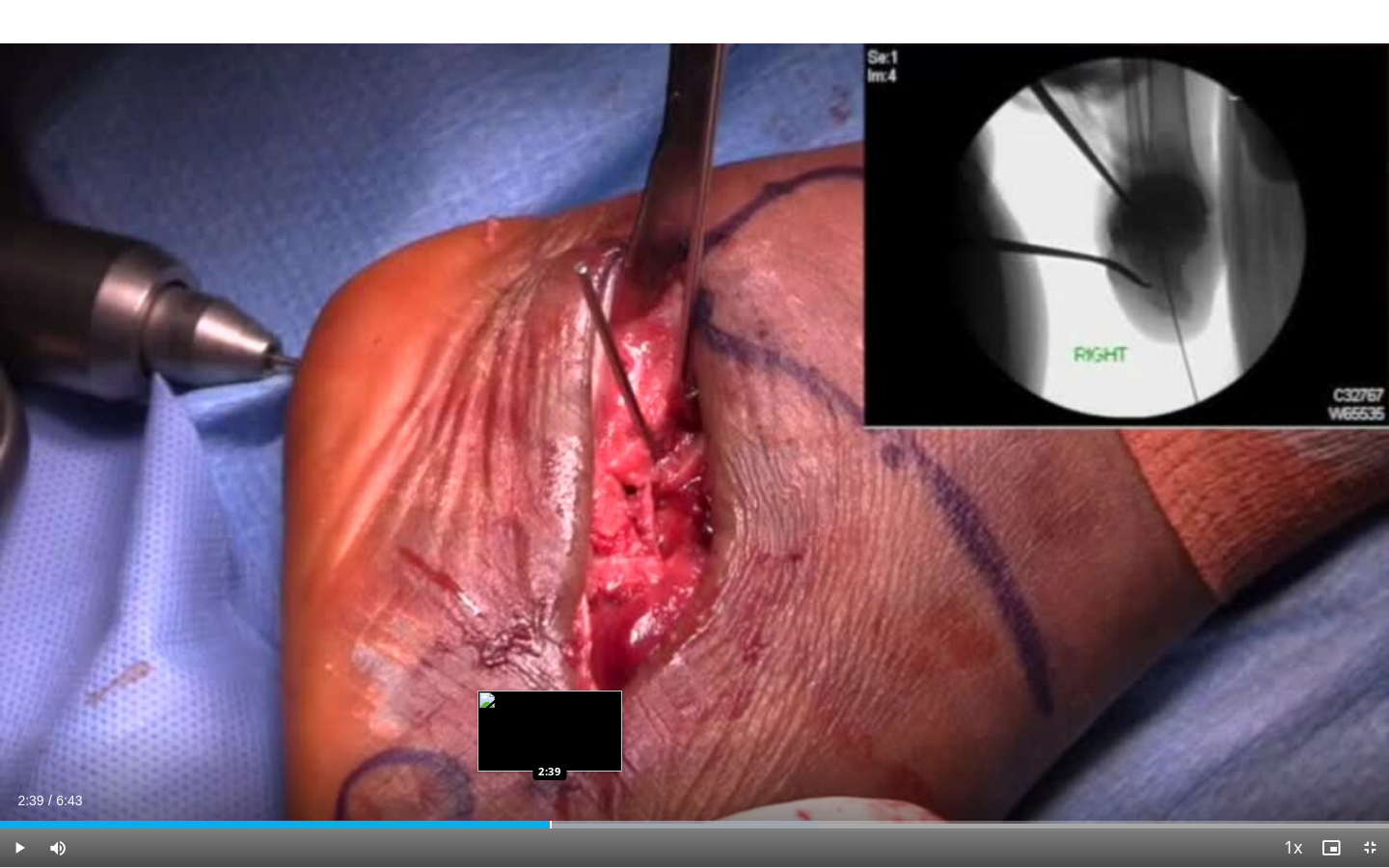 click at bounding box center [551, 825] 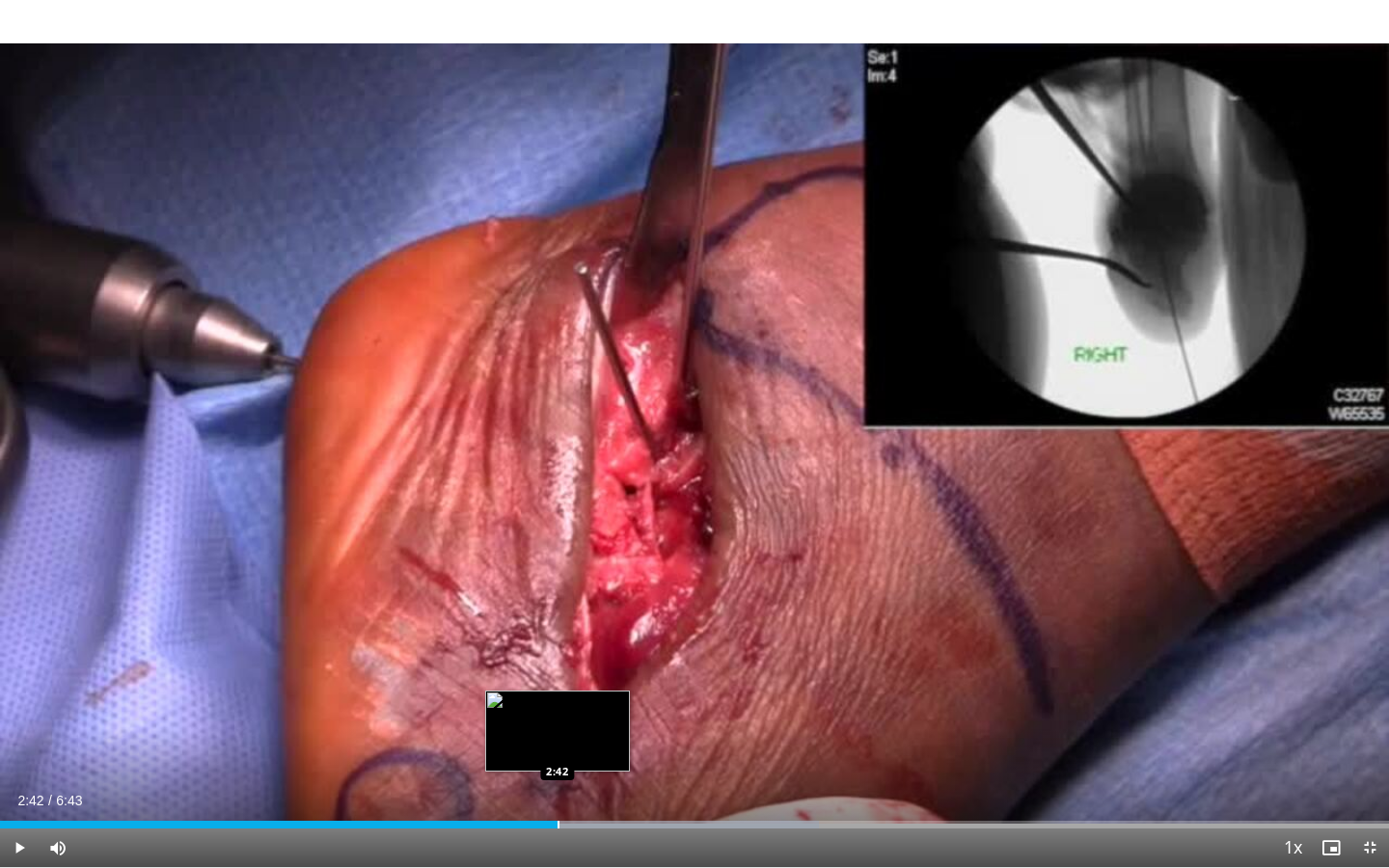 click at bounding box center (558, 825) 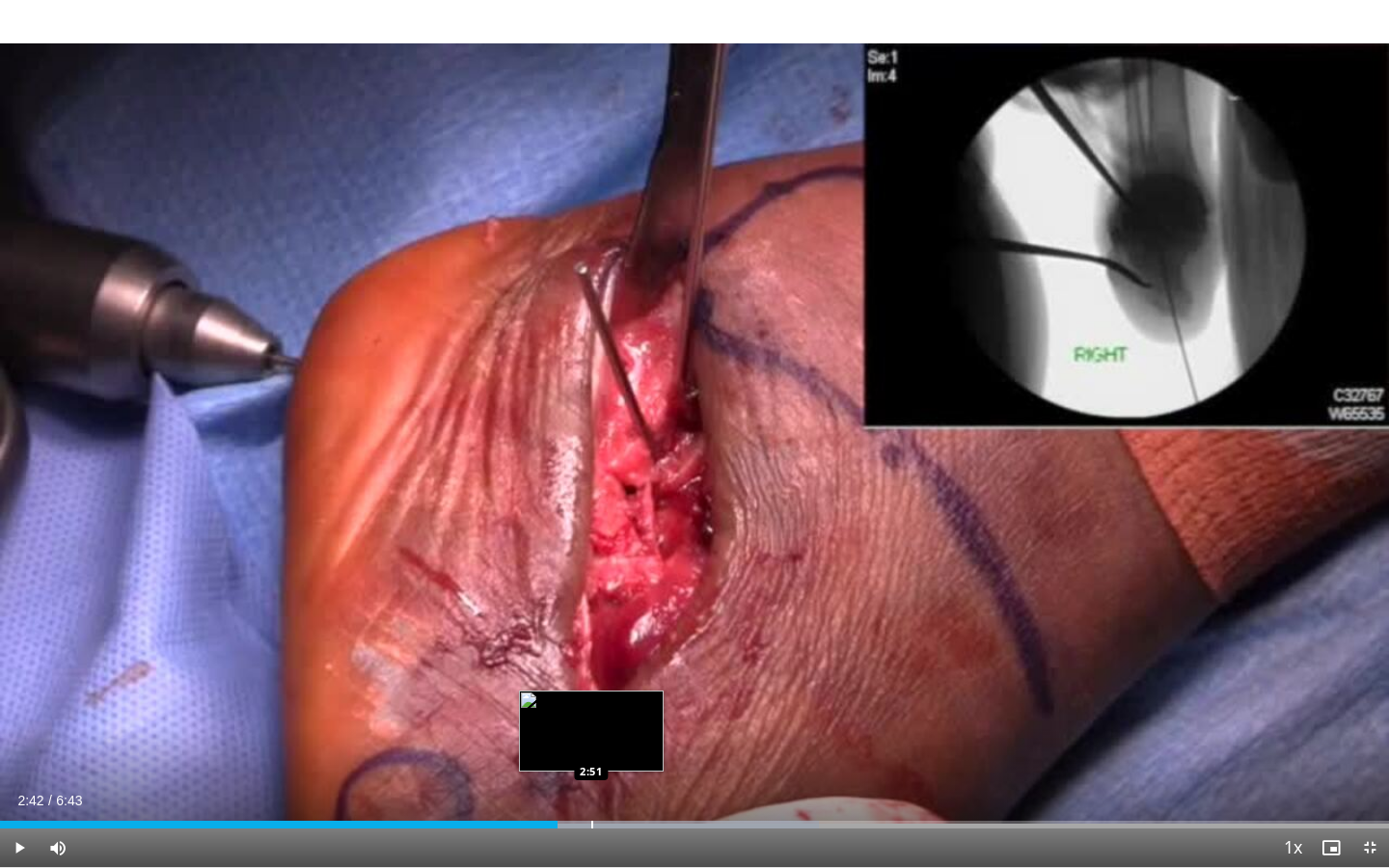 click at bounding box center [592, 825] 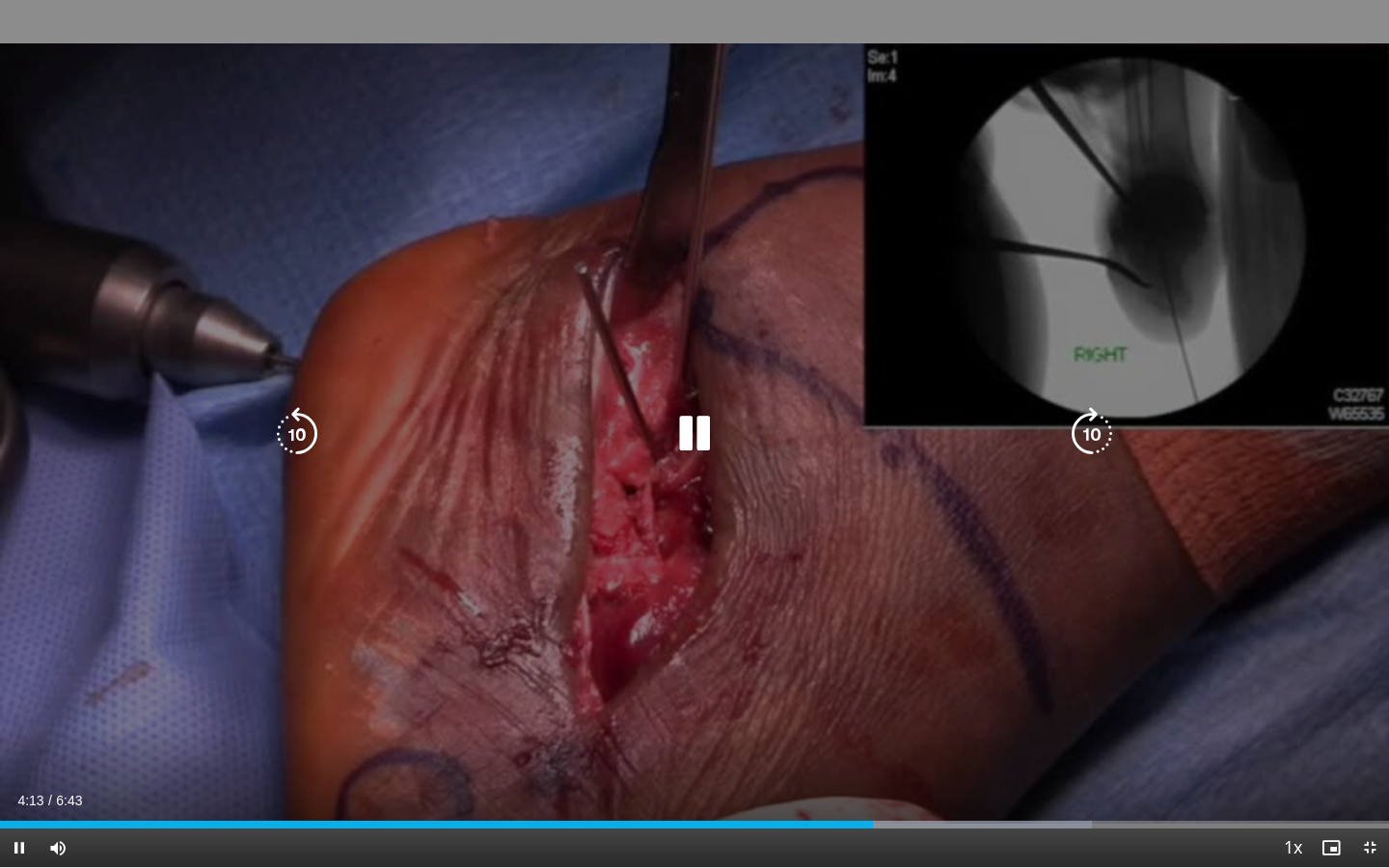click at bounding box center (694, 434) 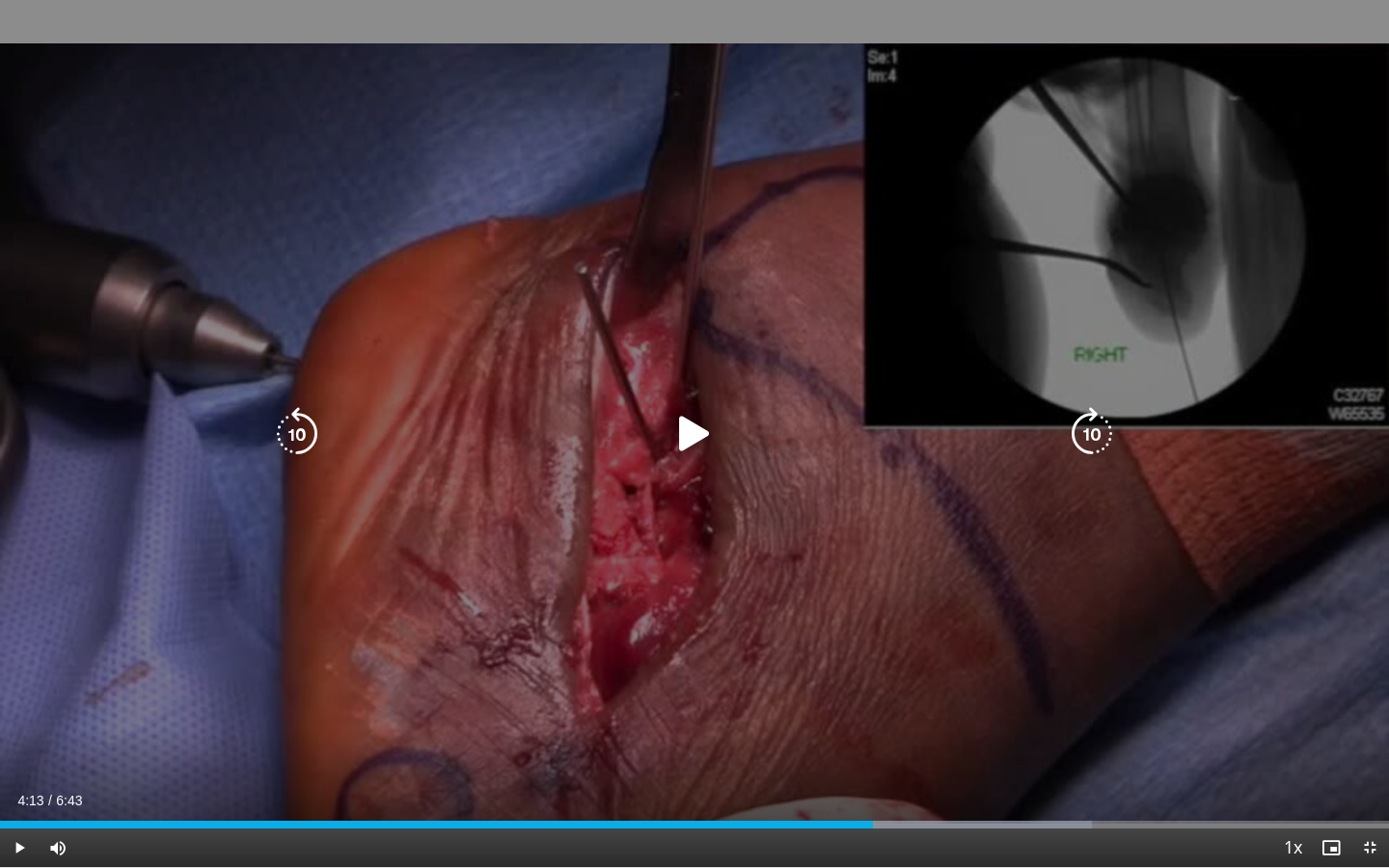 click at bounding box center (694, 434) 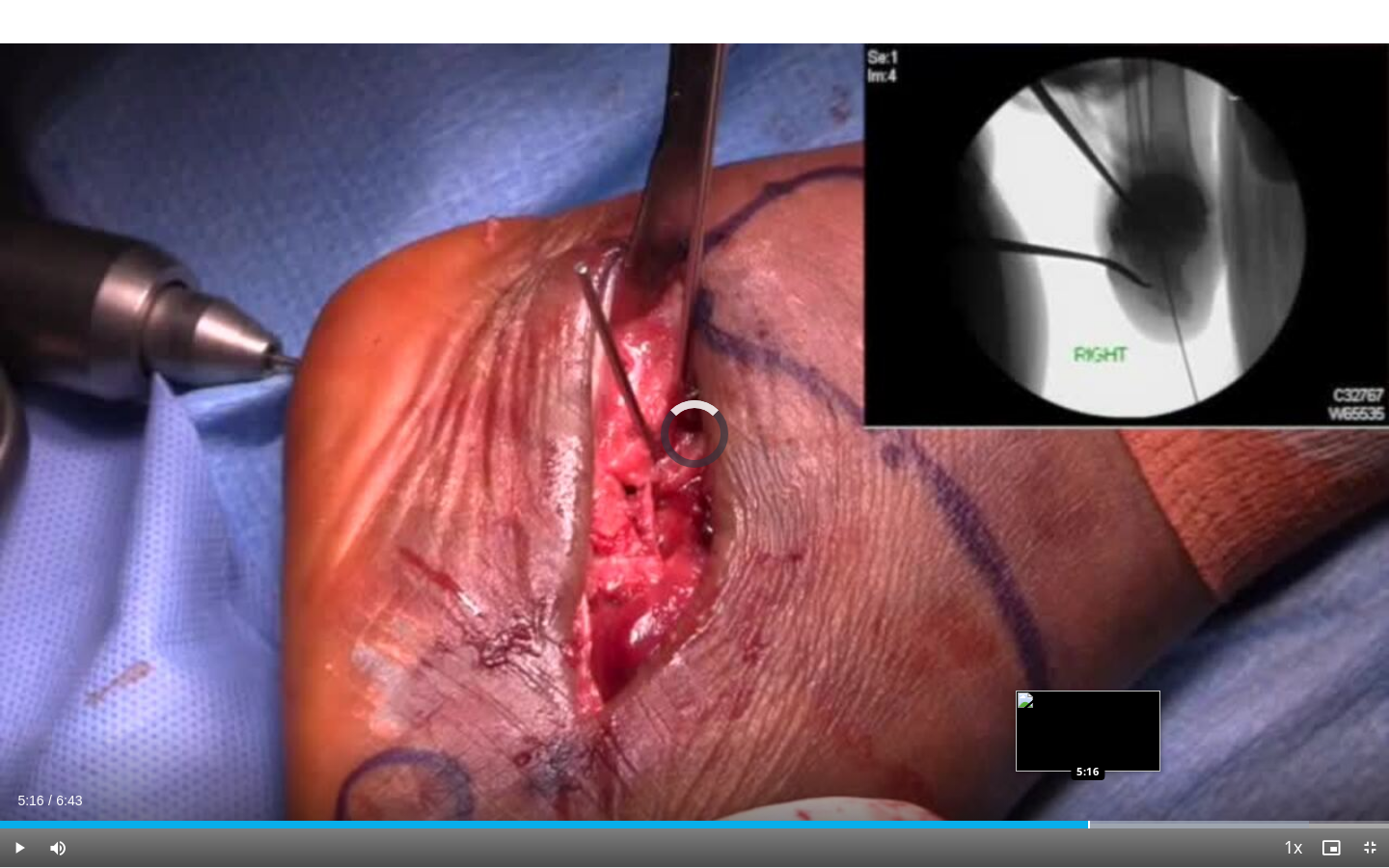 click at bounding box center (1089, 825) 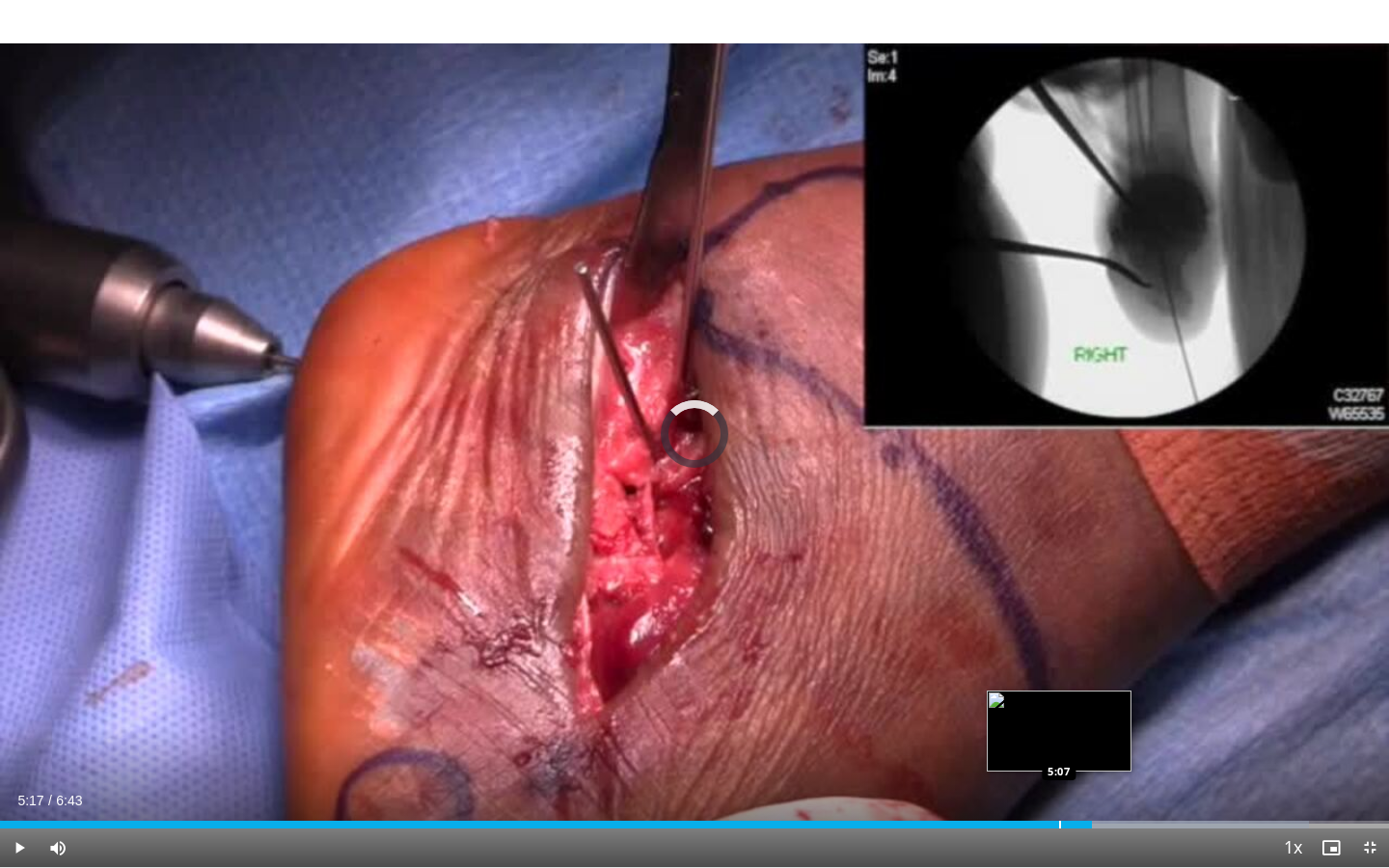 click on "Loaded :  94.21% 5:17 5:07" at bounding box center [694, 825] 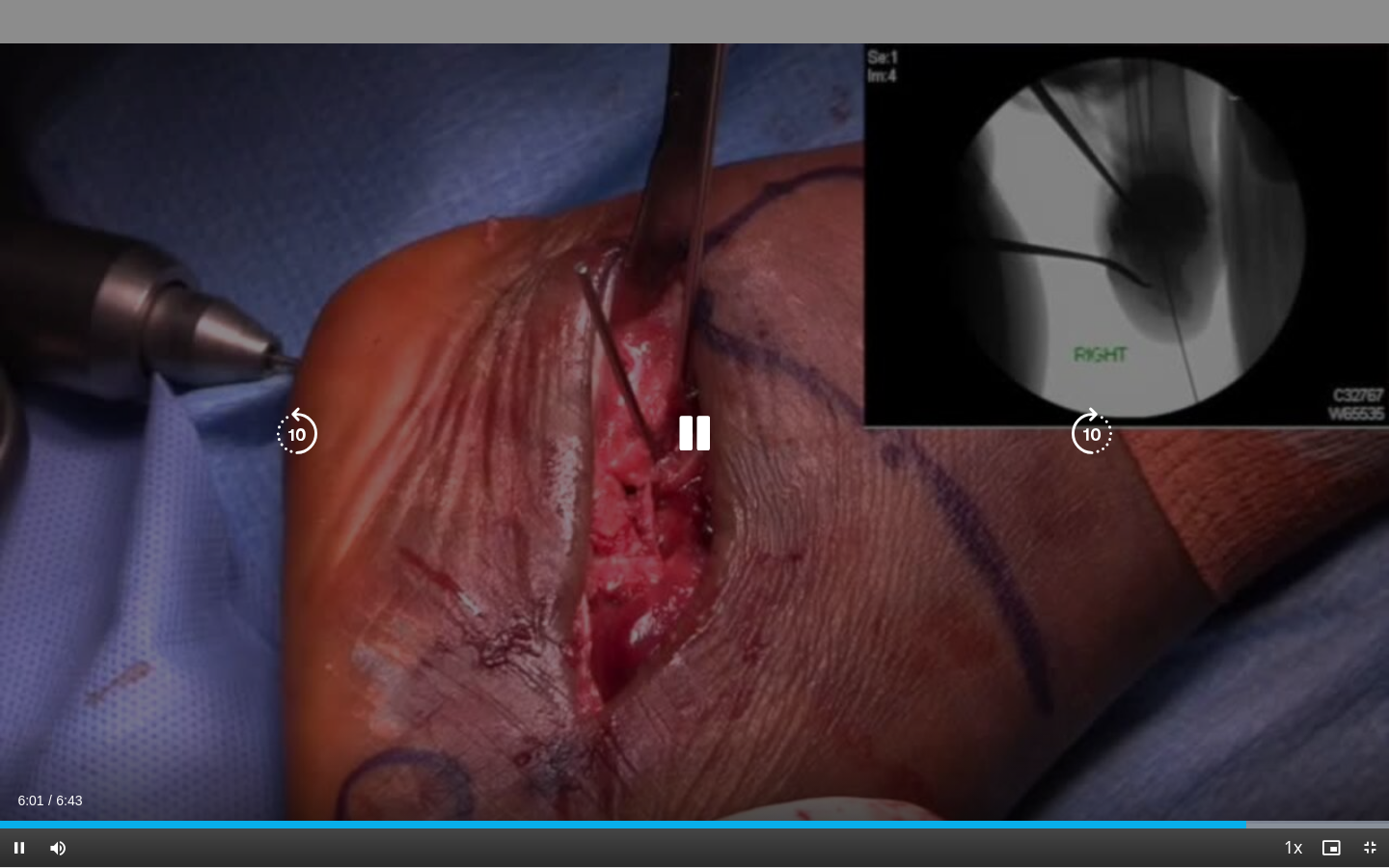 click at bounding box center [694, 434] 